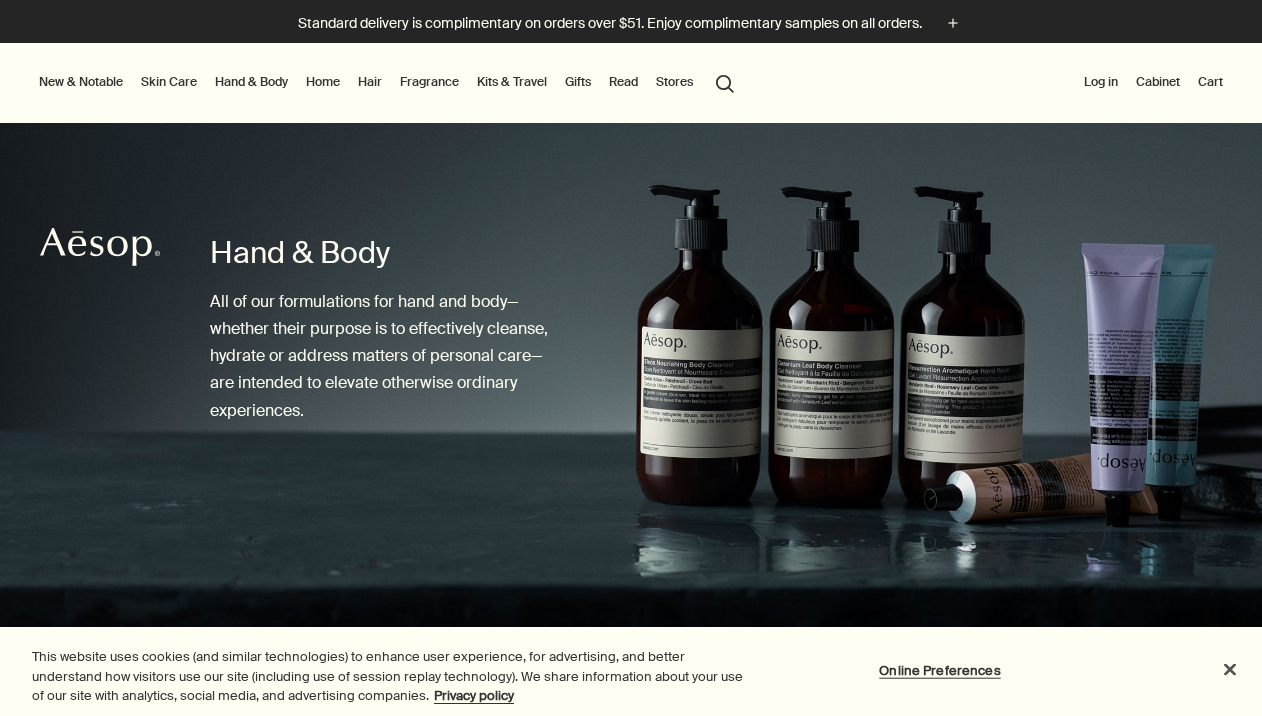 scroll, scrollTop: 0, scrollLeft: 0, axis: both 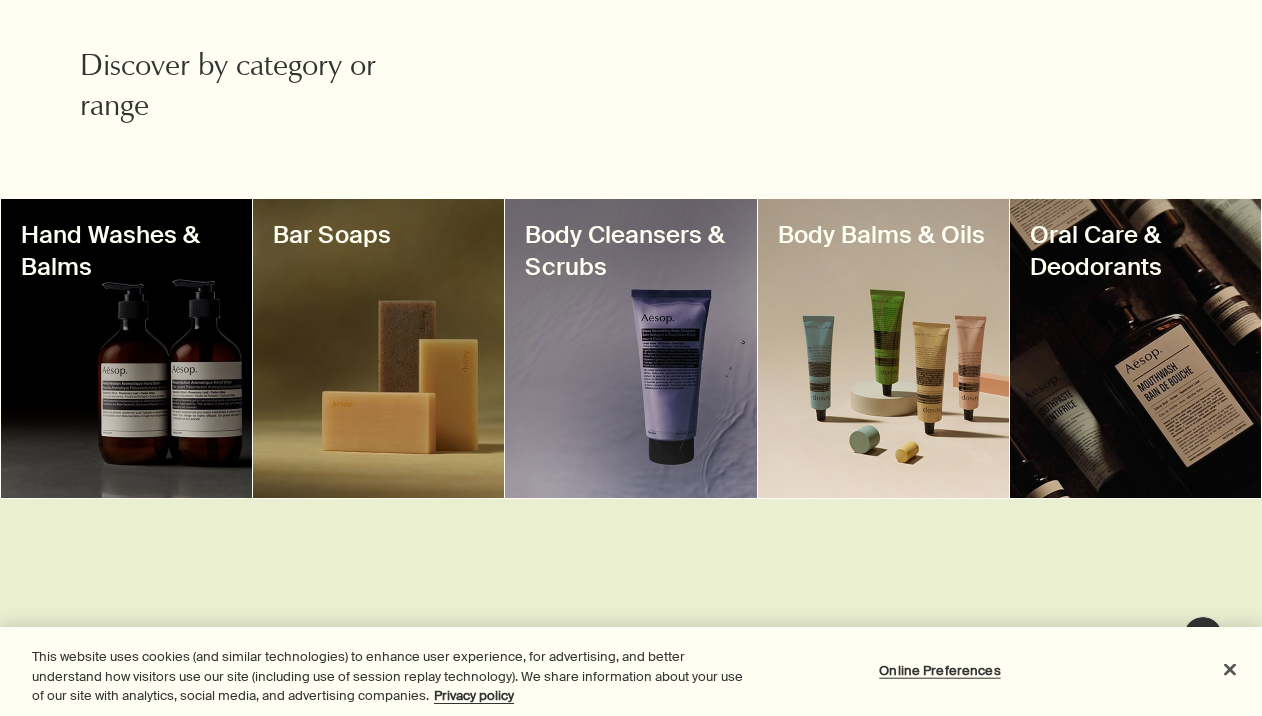 click at bounding box center [126, 348] 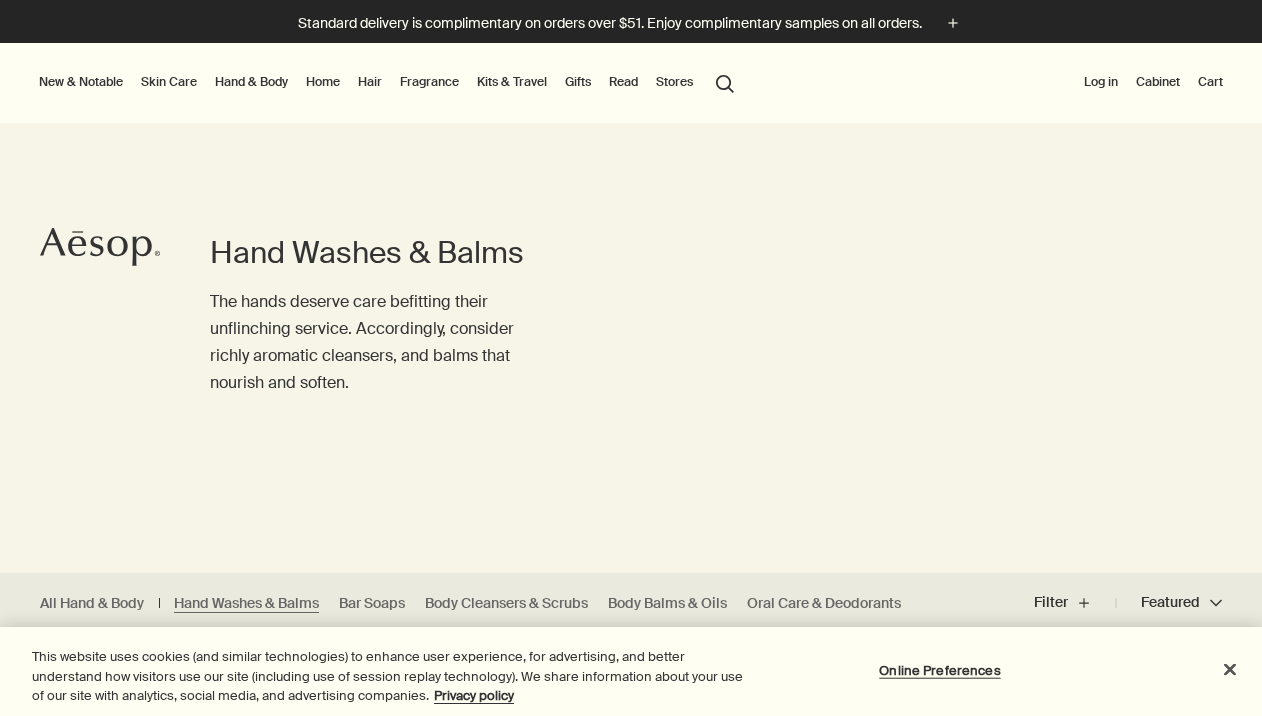 scroll, scrollTop: 0, scrollLeft: 0, axis: both 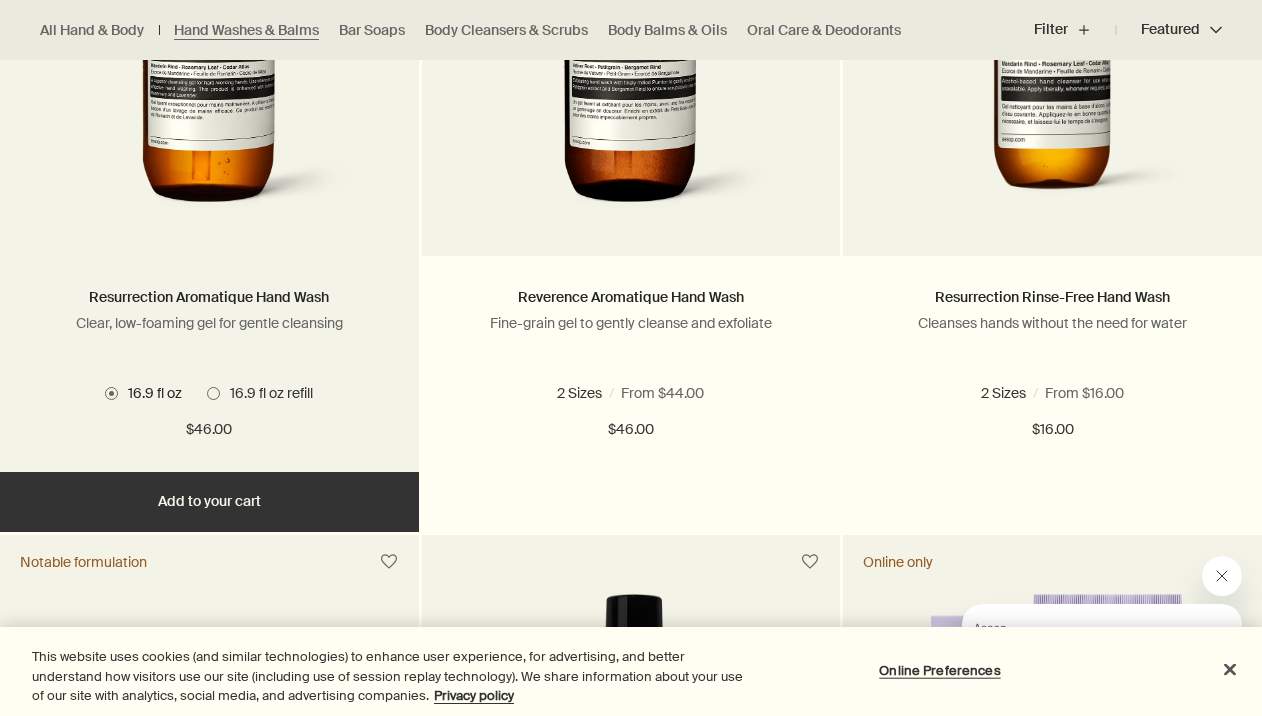 click on "Add Add to your cart" at bounding box center [209, 502] 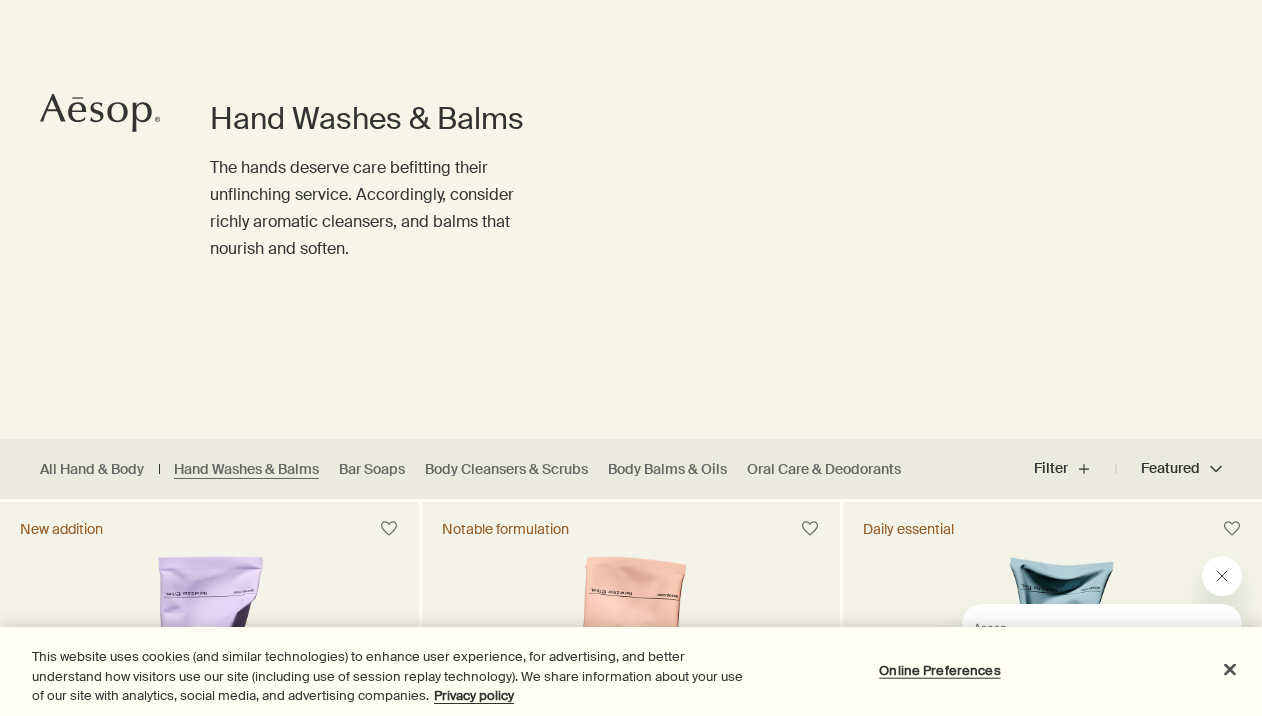 scroll, scrollTop: 0, scrollLeft: 0, axis: both 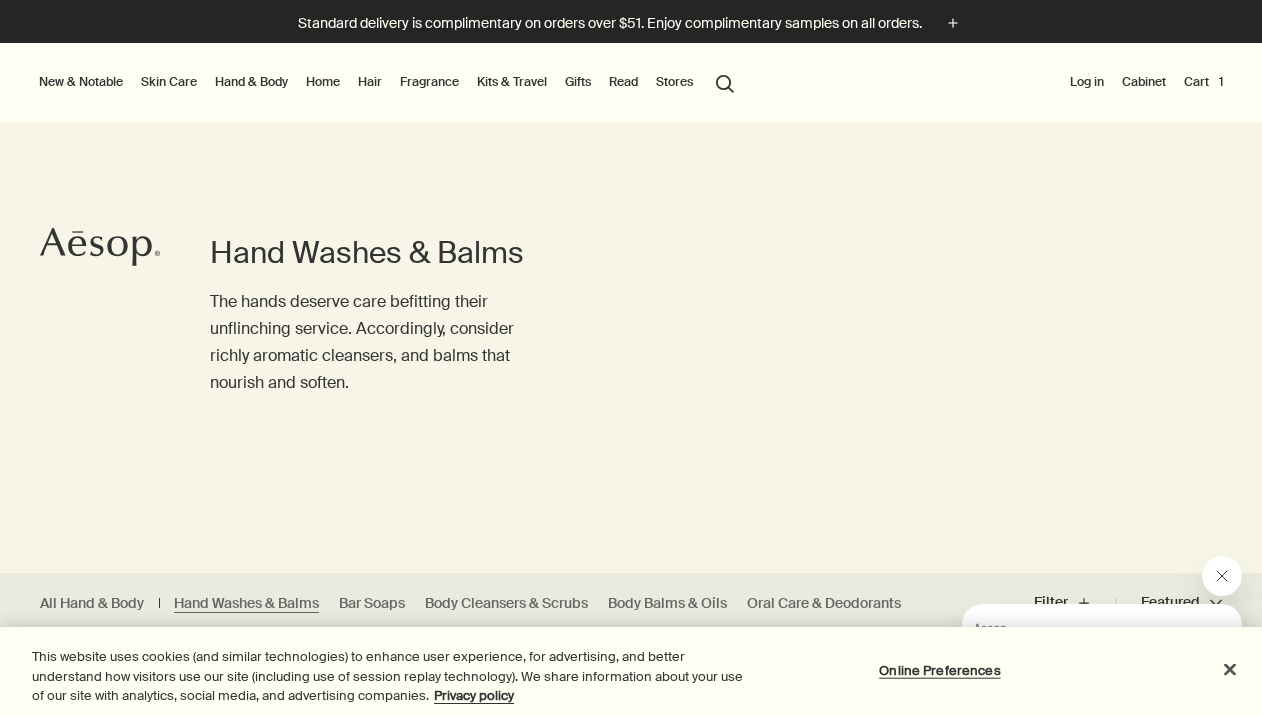 click on "Fragrance" at bounding box center [429, 82] 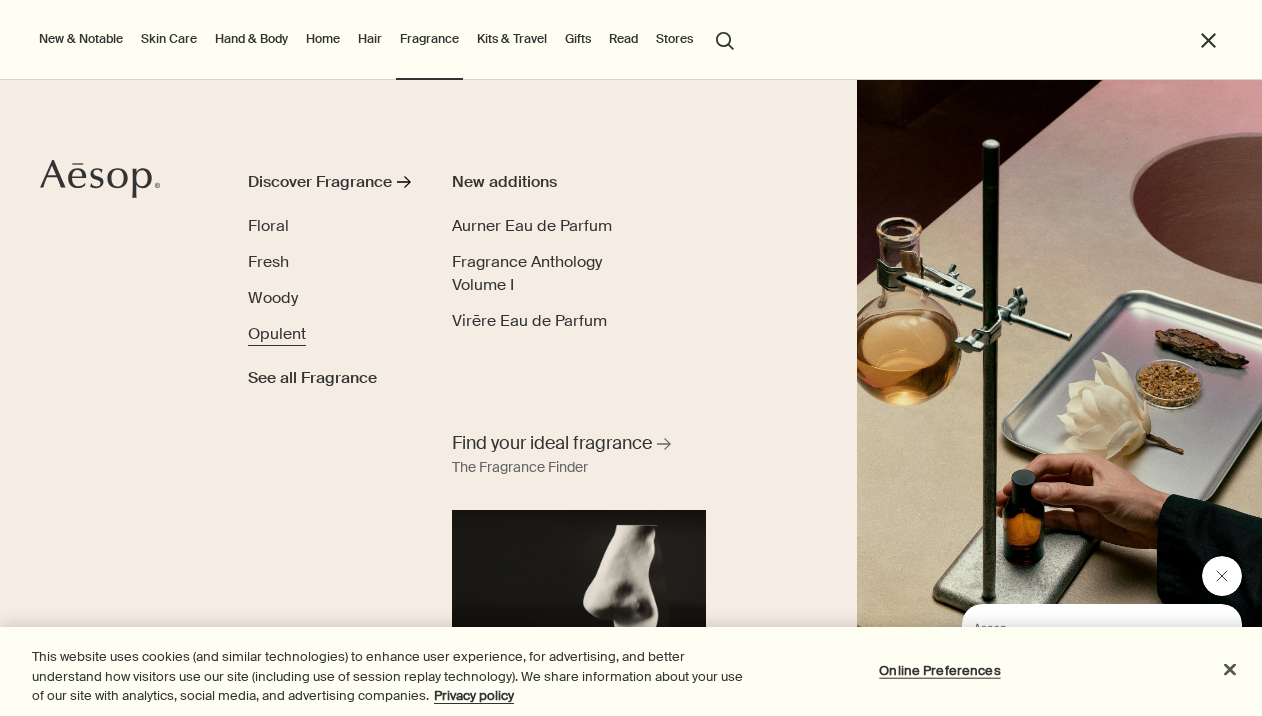 click on "Opulent" at bounding box center [277, 333] 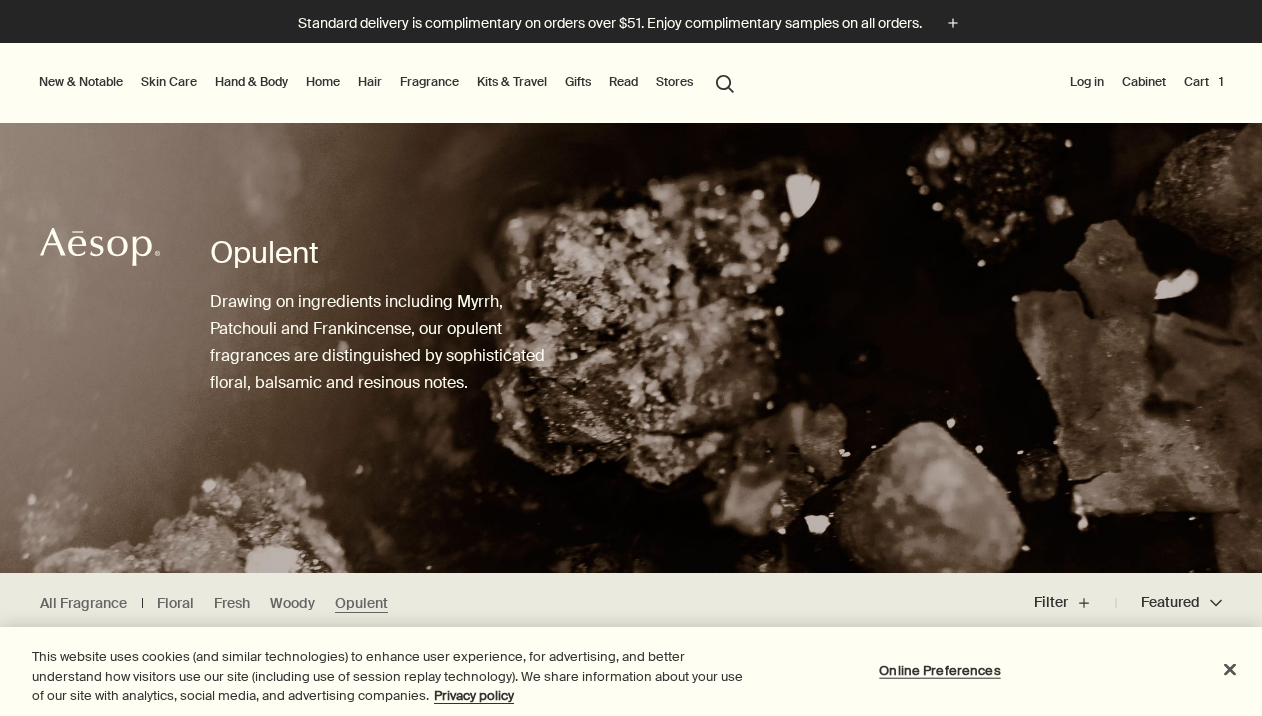 scroll, scrollTop: 0, scrollLeft: 0, axis: both 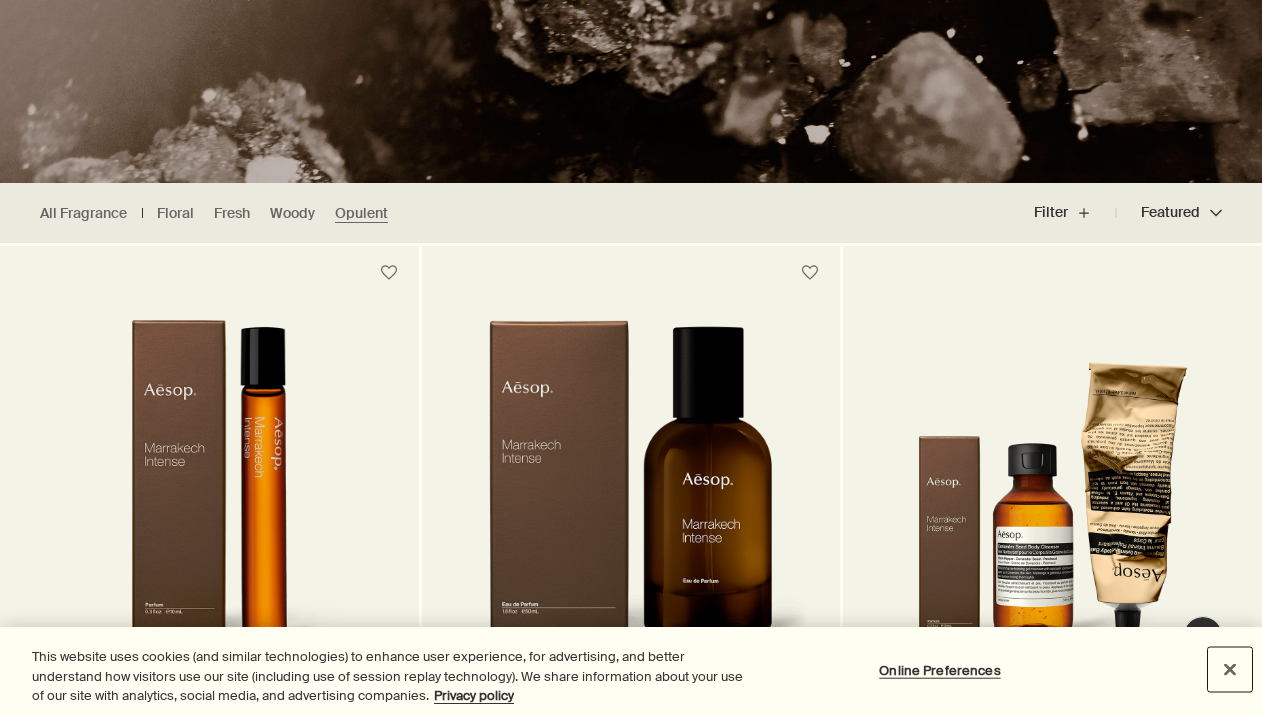 click at bounding box center [1230, 669] 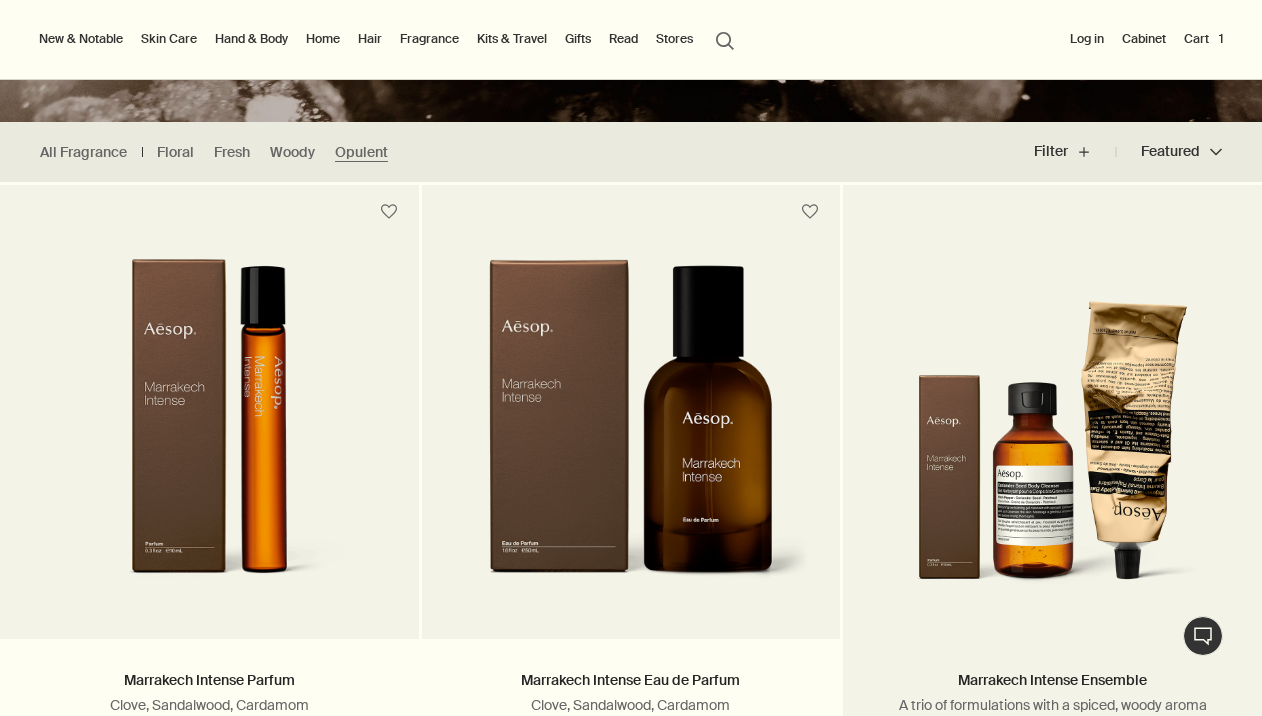scroll, scrollTop: 414, scrollLeft: 0, axis: vertical 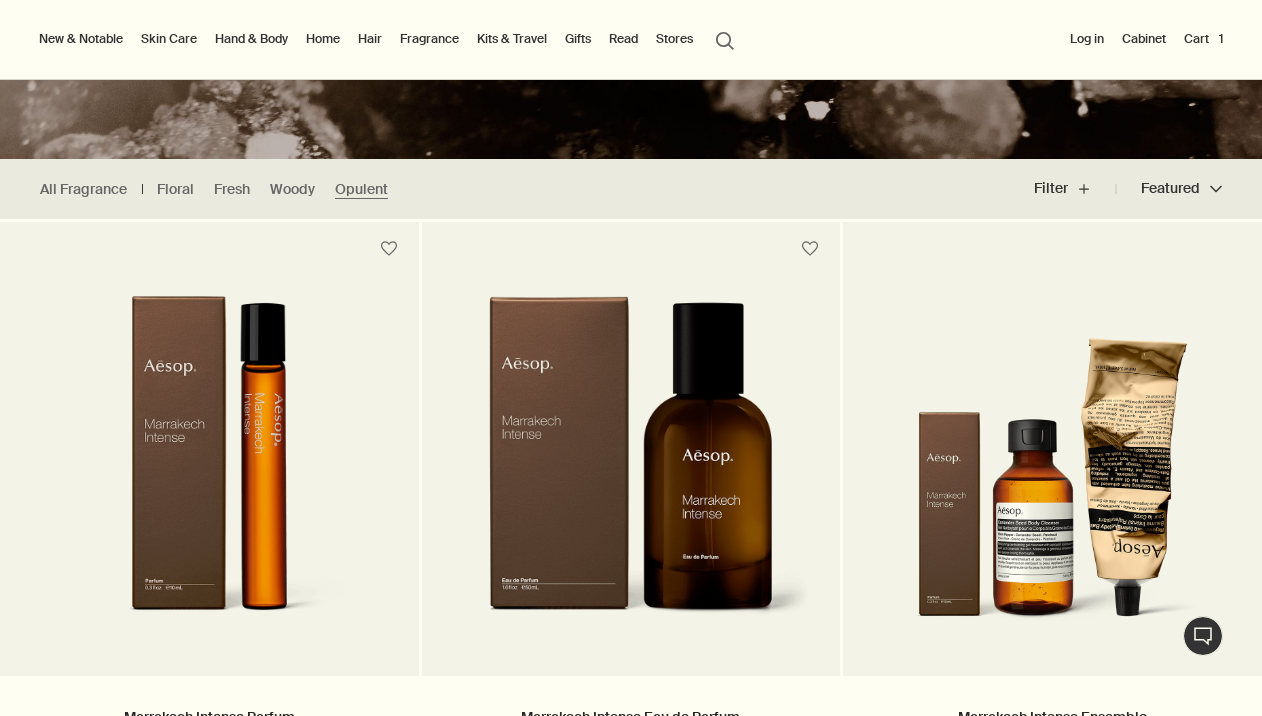 click on "Log in" at bounding box center [1087, 39] 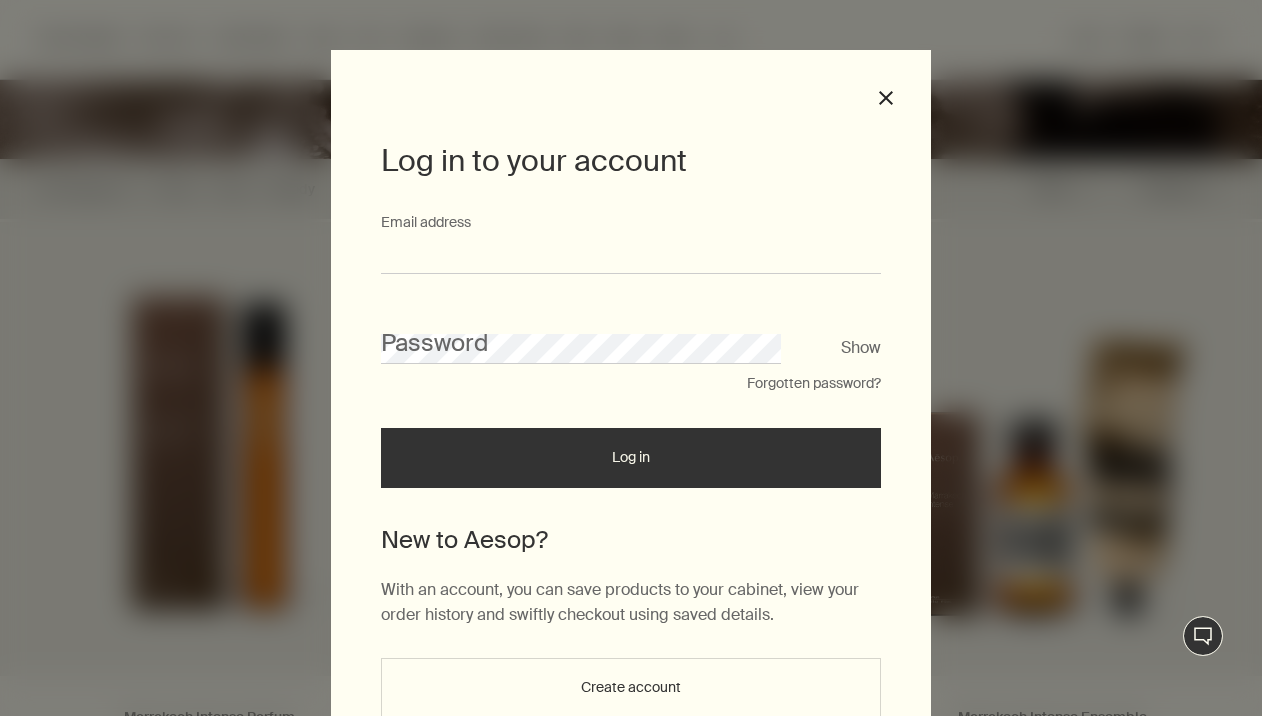 click on "Email address" at bounding box center (631, 255) 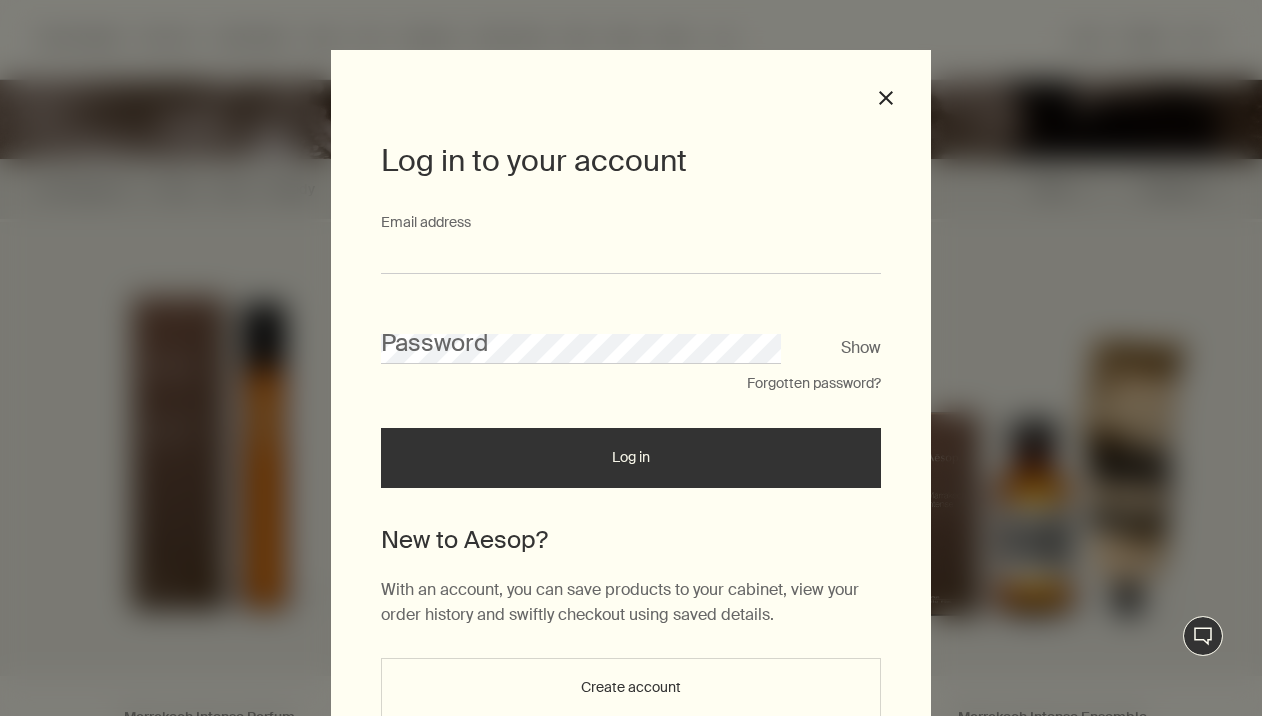scroll, scrollTop: 109, scrollLeft: 0, axis: vertical 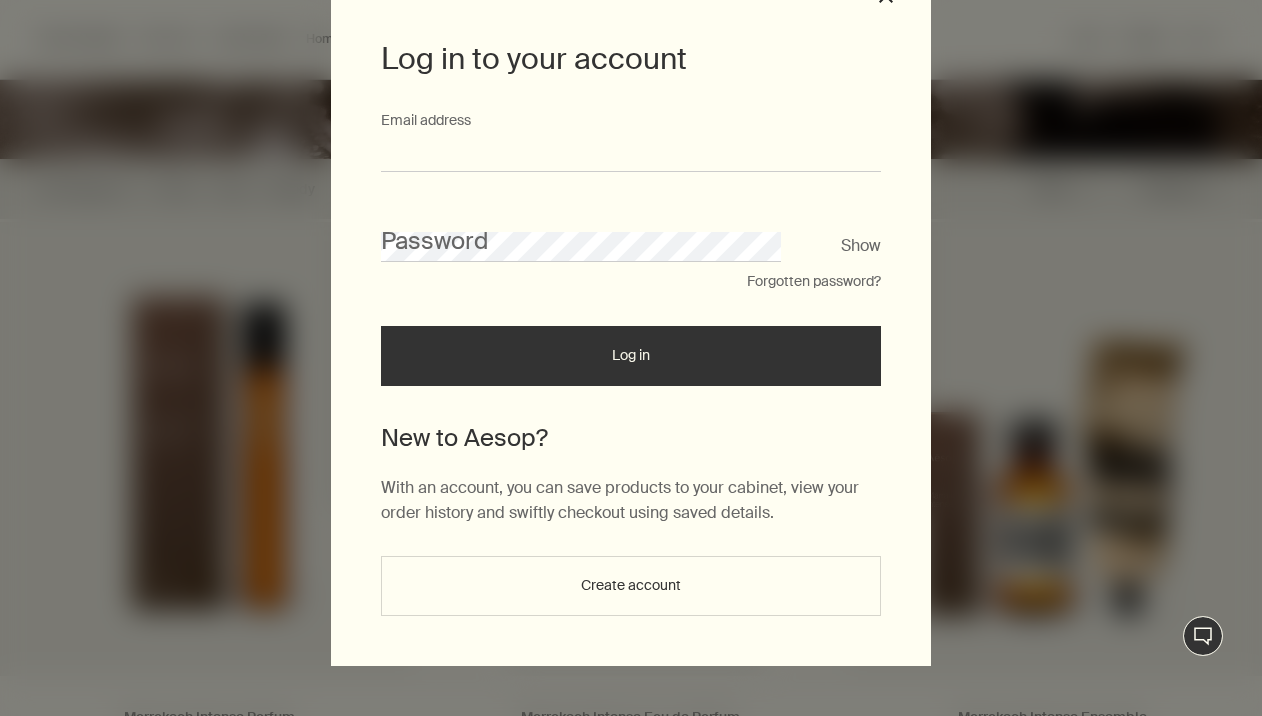 click on "Email address" at bounding box center (631, 153) 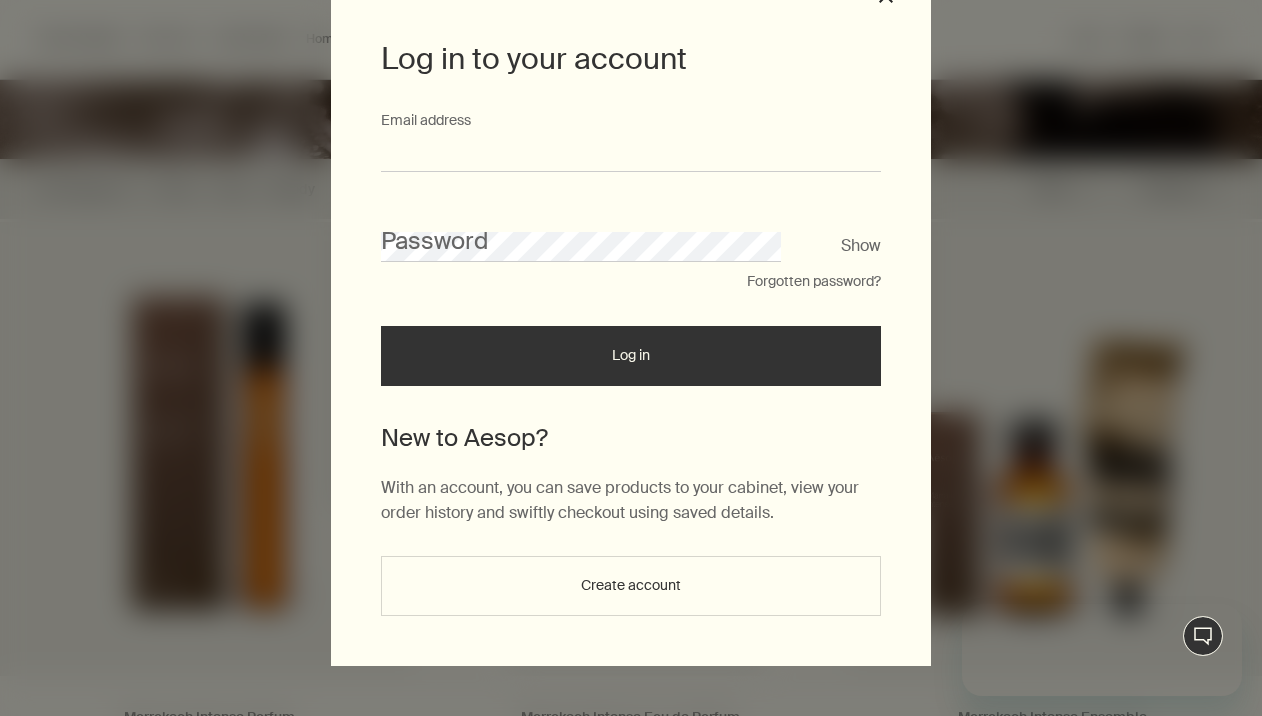 scroll, scrollTop: 0, scrollLeft: 0, axis: both 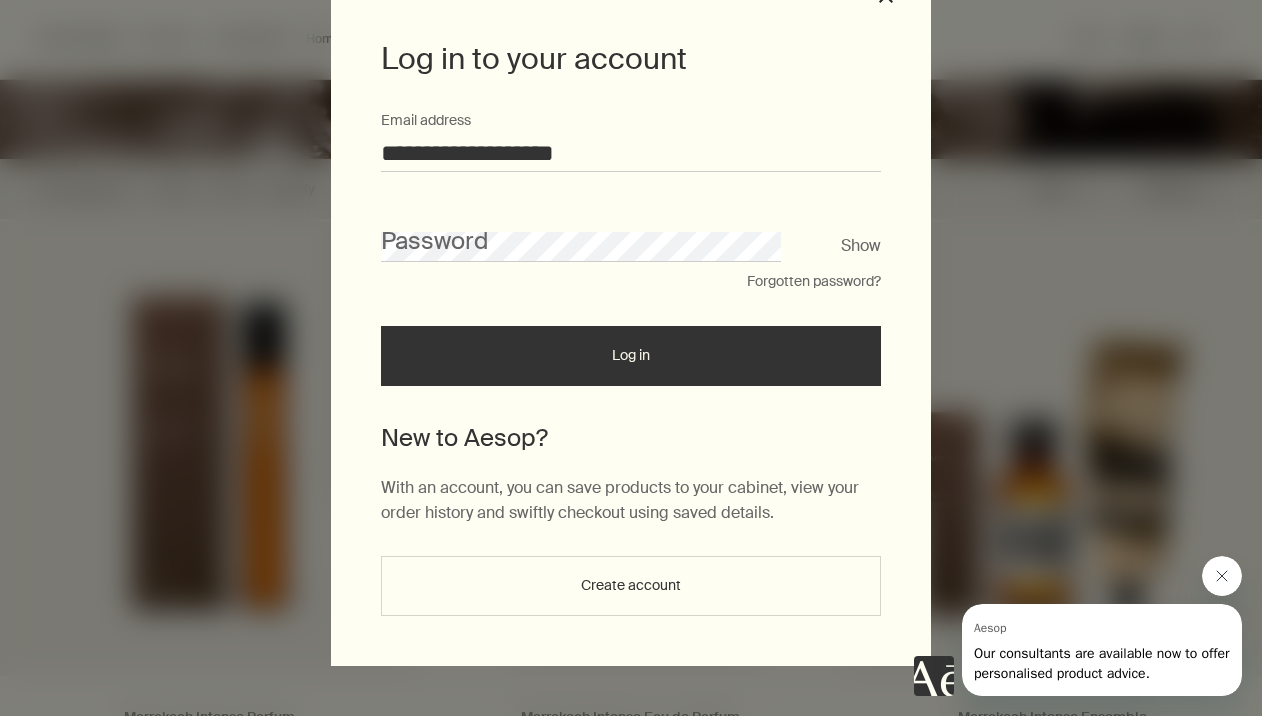 type on "**********" 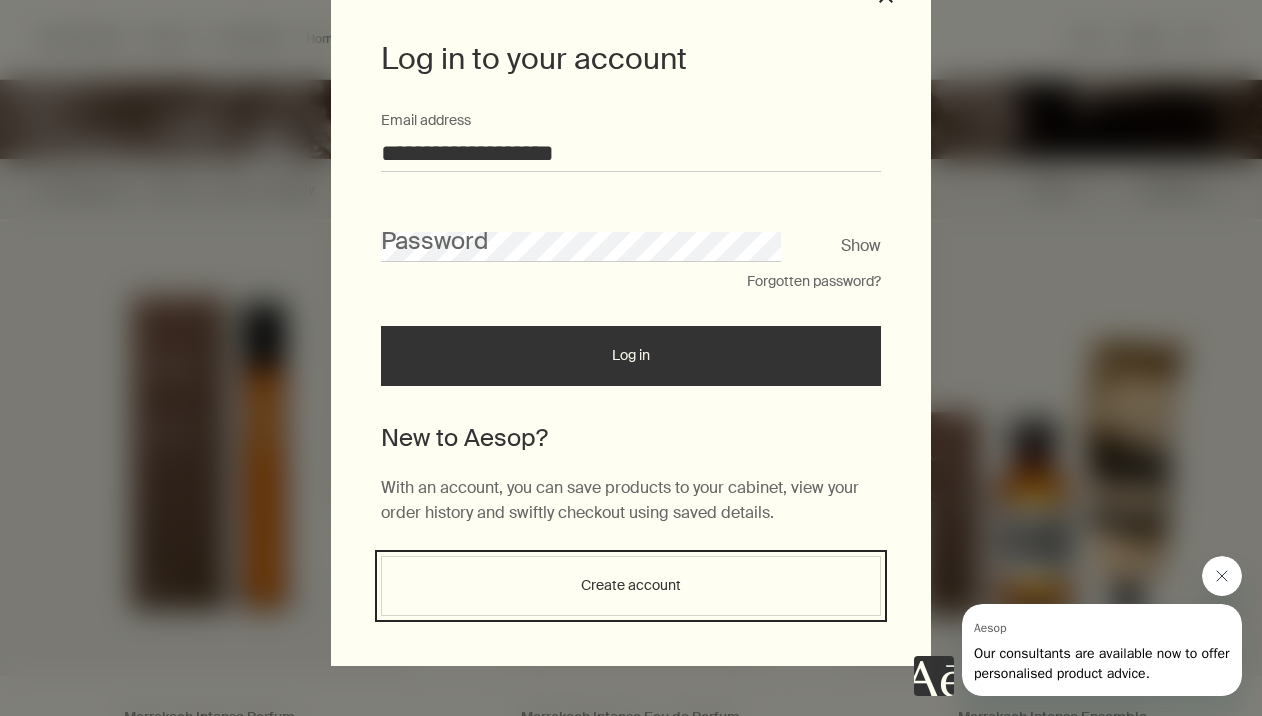 click on "Create account" at bounding box center (631, 586) 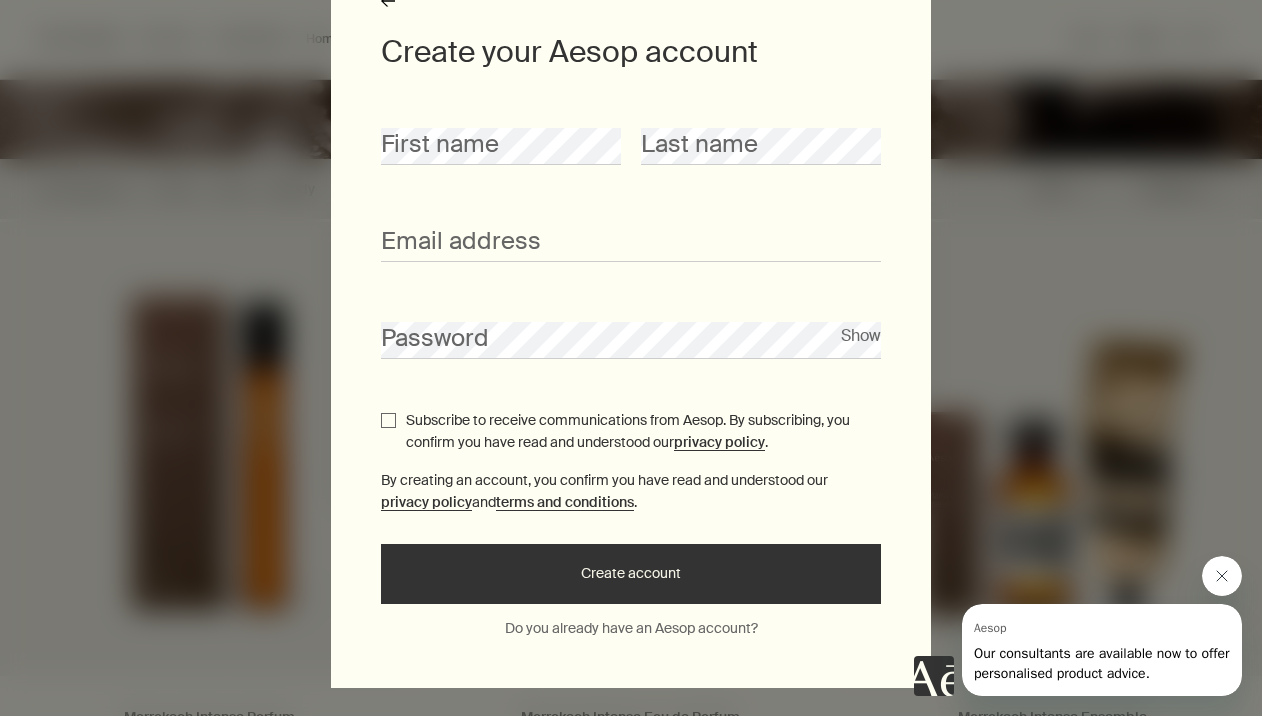 click on "First name" at bounding box center [501, 134] 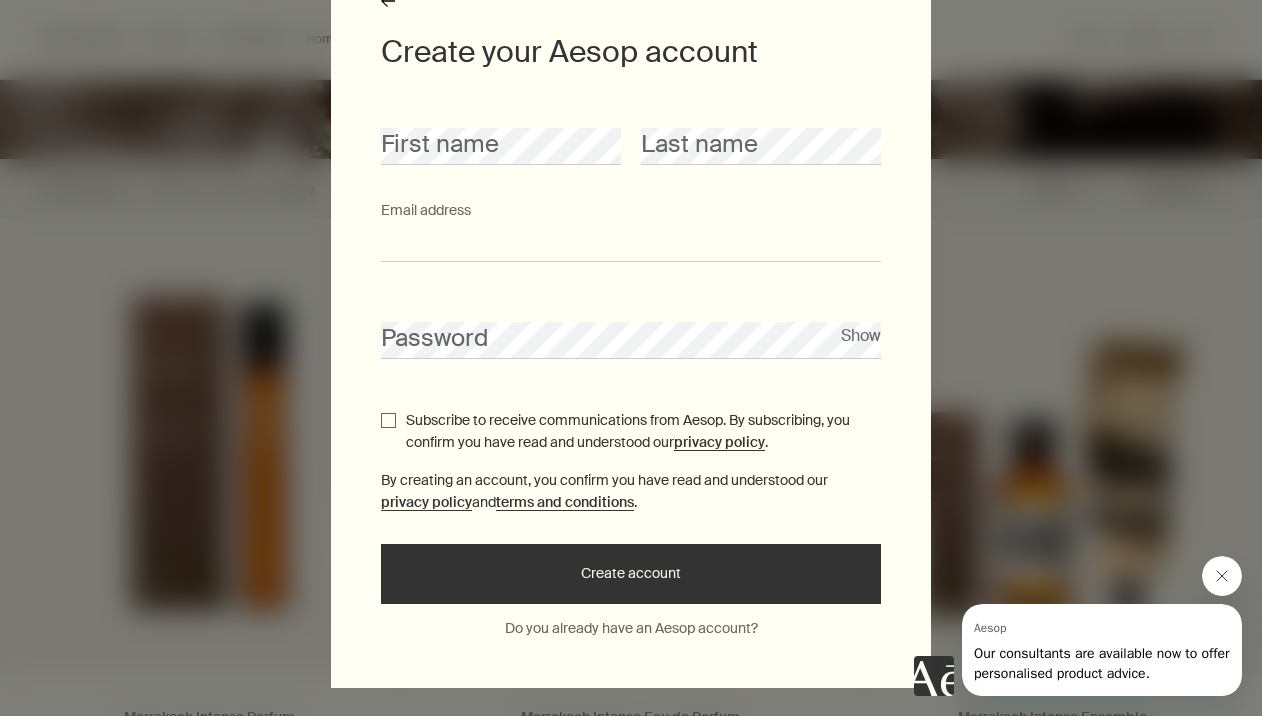 type on "**********" 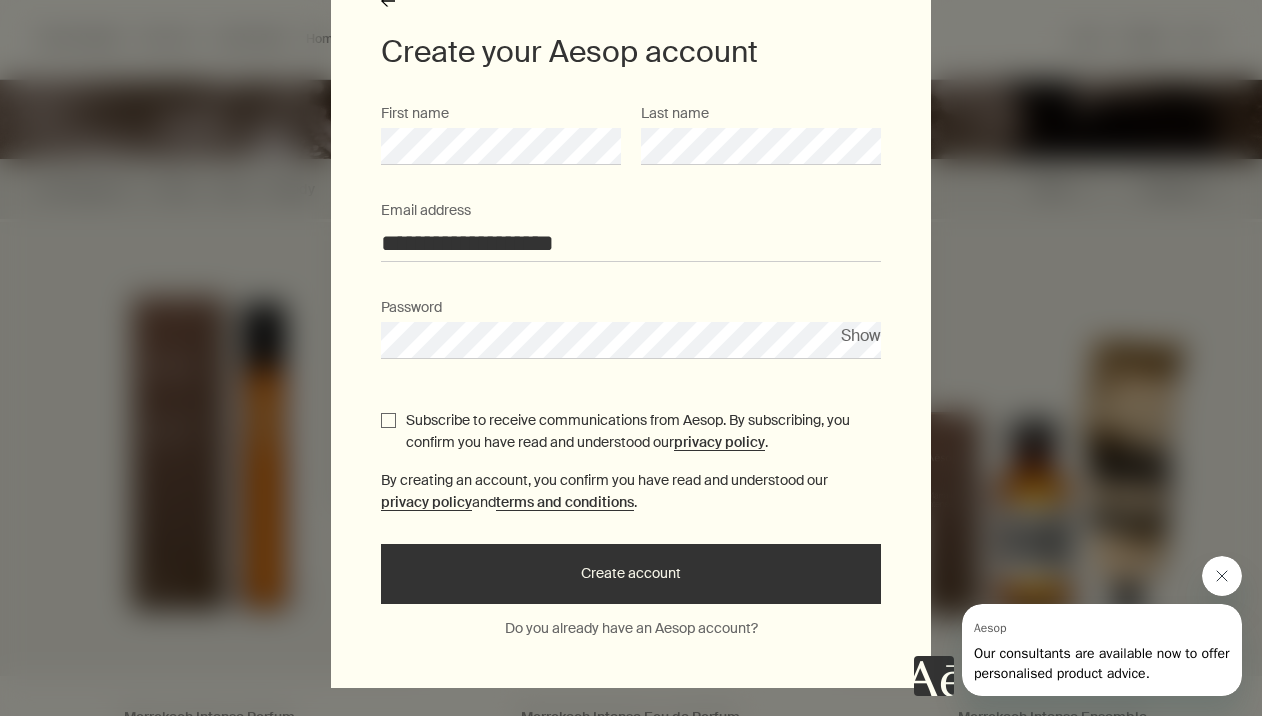 click on "Create account" at bounding box center (631, 574) 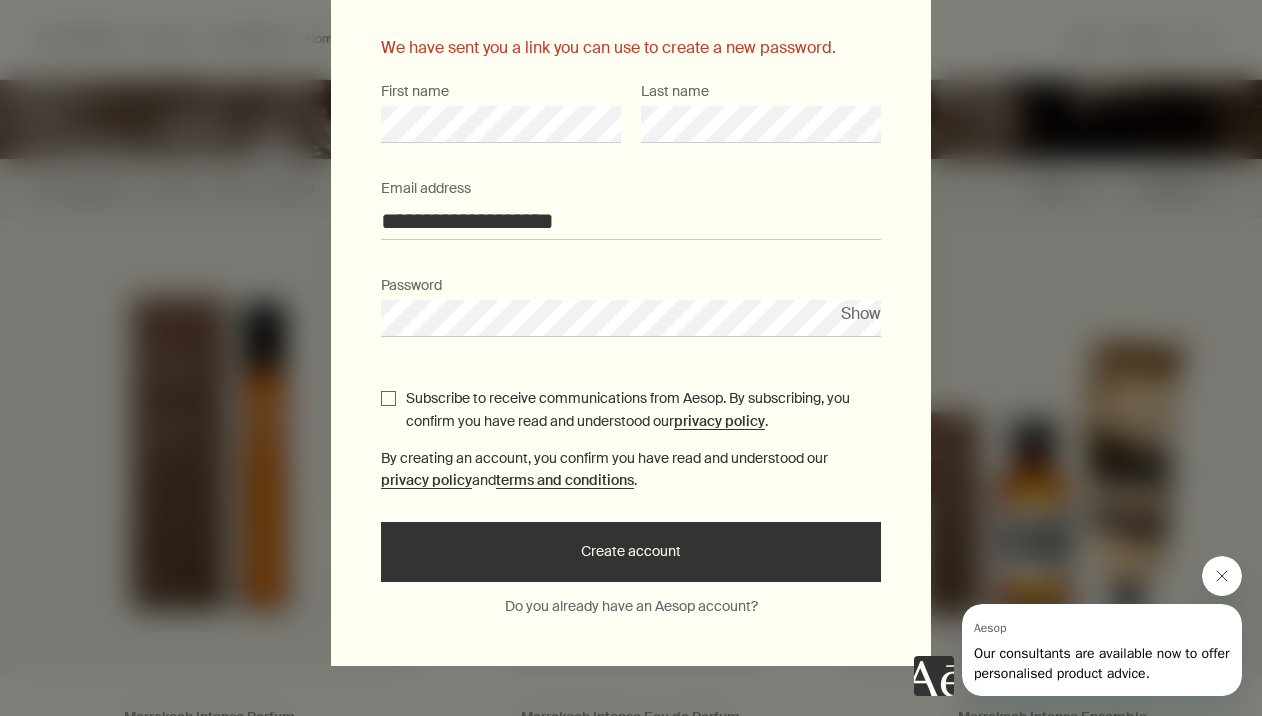 click on "Do you already have an Aesop account?" at bounding box center (631, 607) 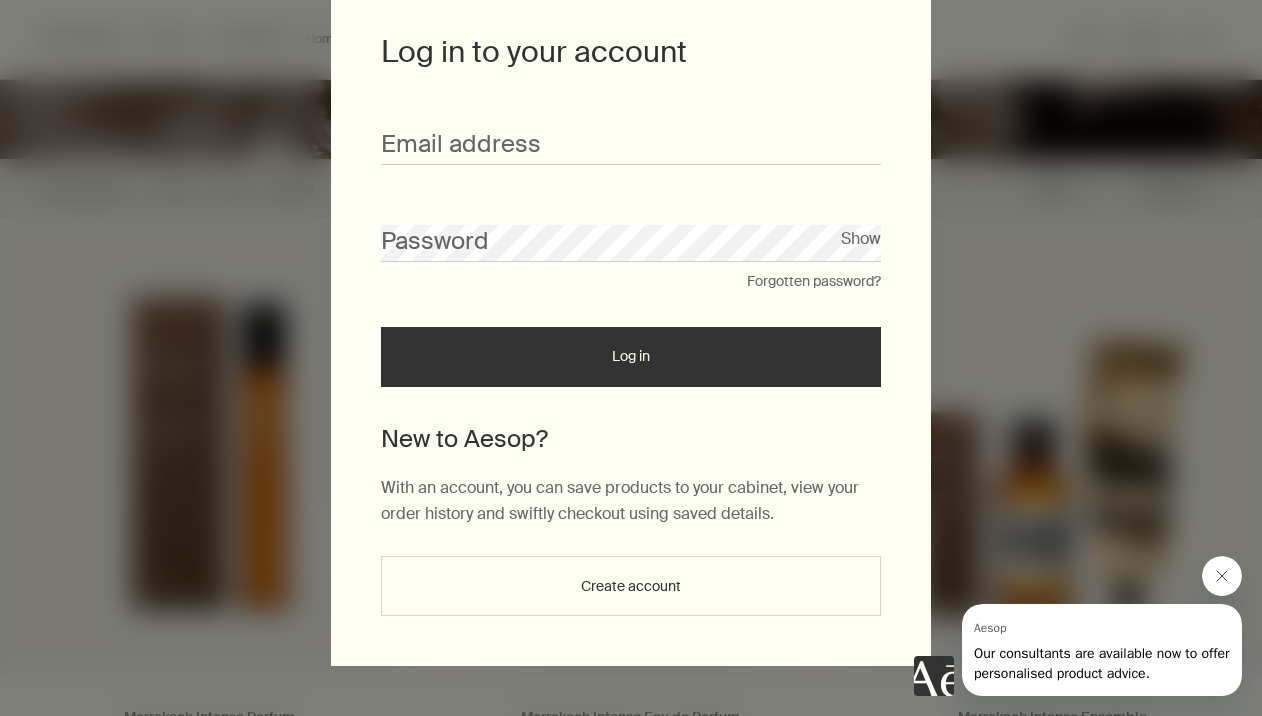 scroll, scrollTop: 109, scrollLeft: 0, axis: vertical 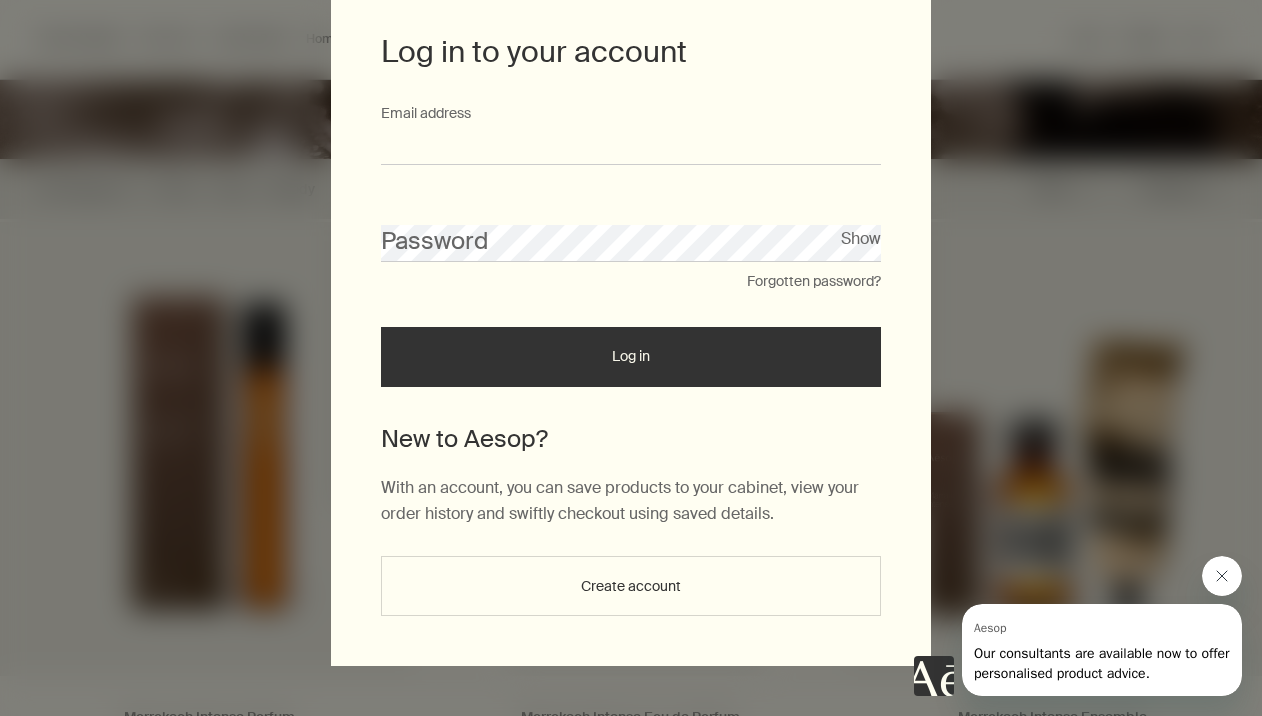 click on "Email address" at bounding box center (631, 146) 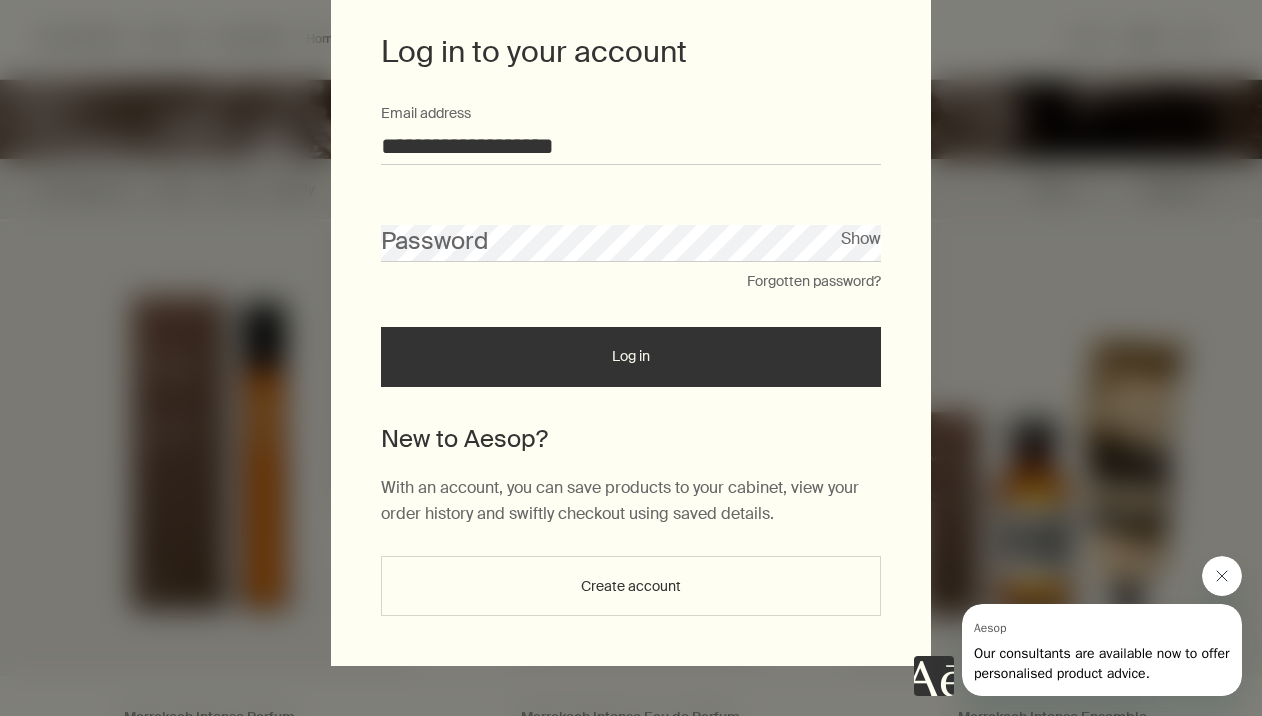 type on "**********" 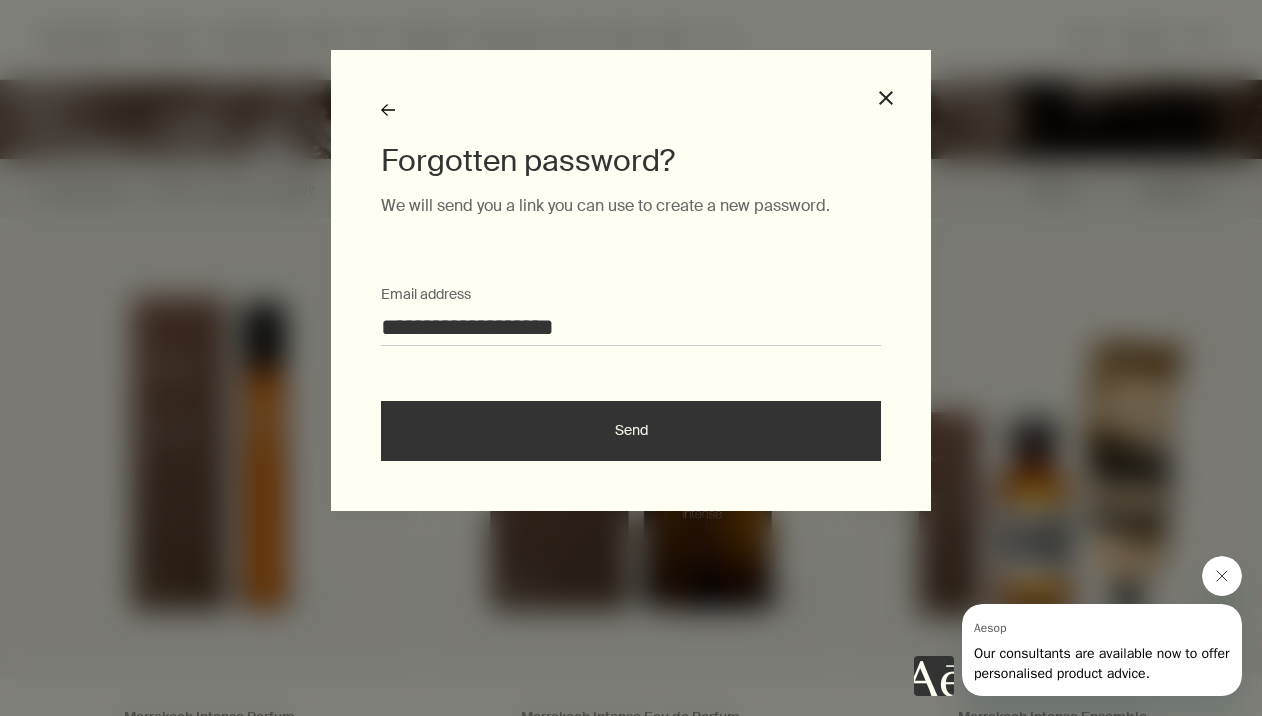 scroll, scrollTop: 0, scrollLeft: 0, axis: both 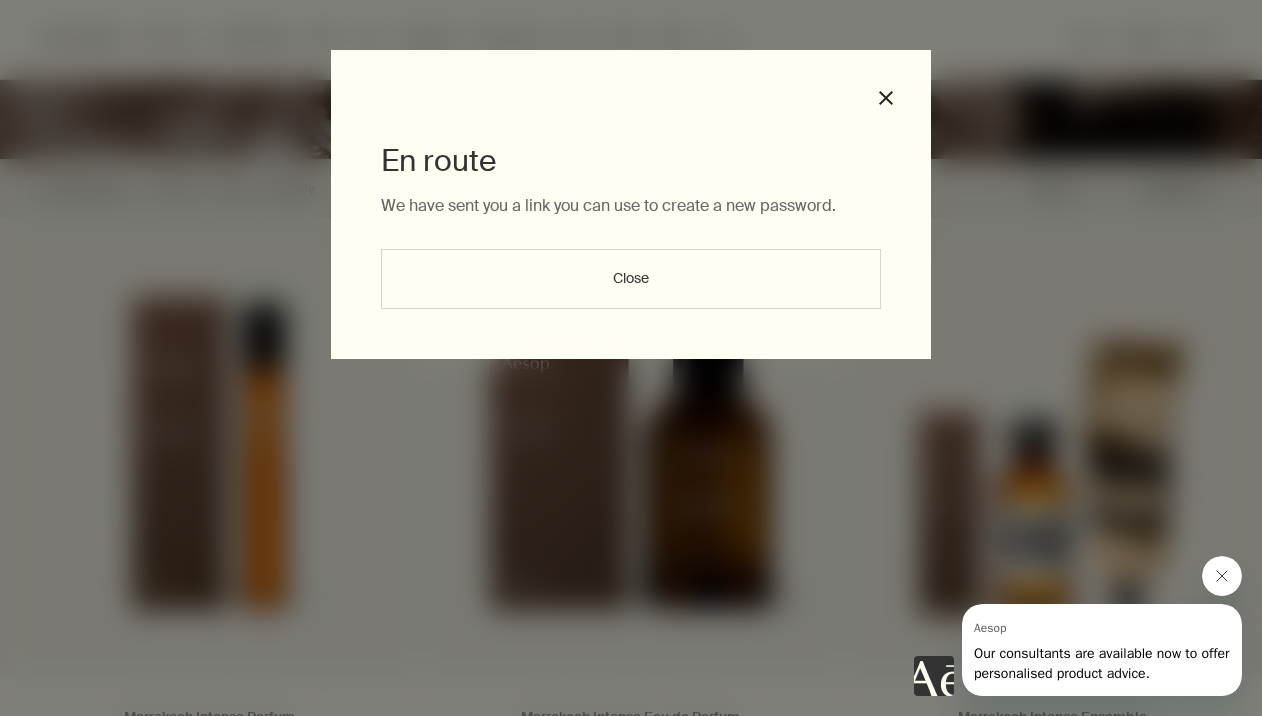 click on "Close" at bounding box center (631, 279) 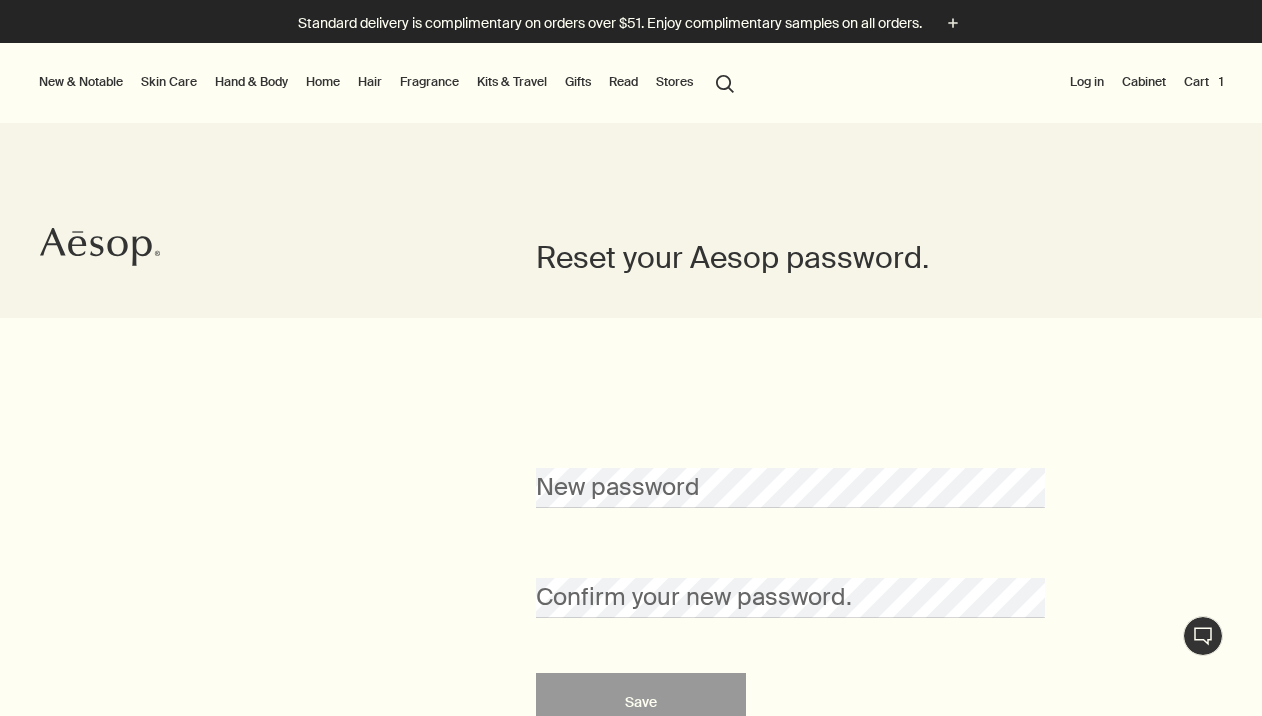scroll, scrollTop: 0, scrollLeft: 0, axis: both 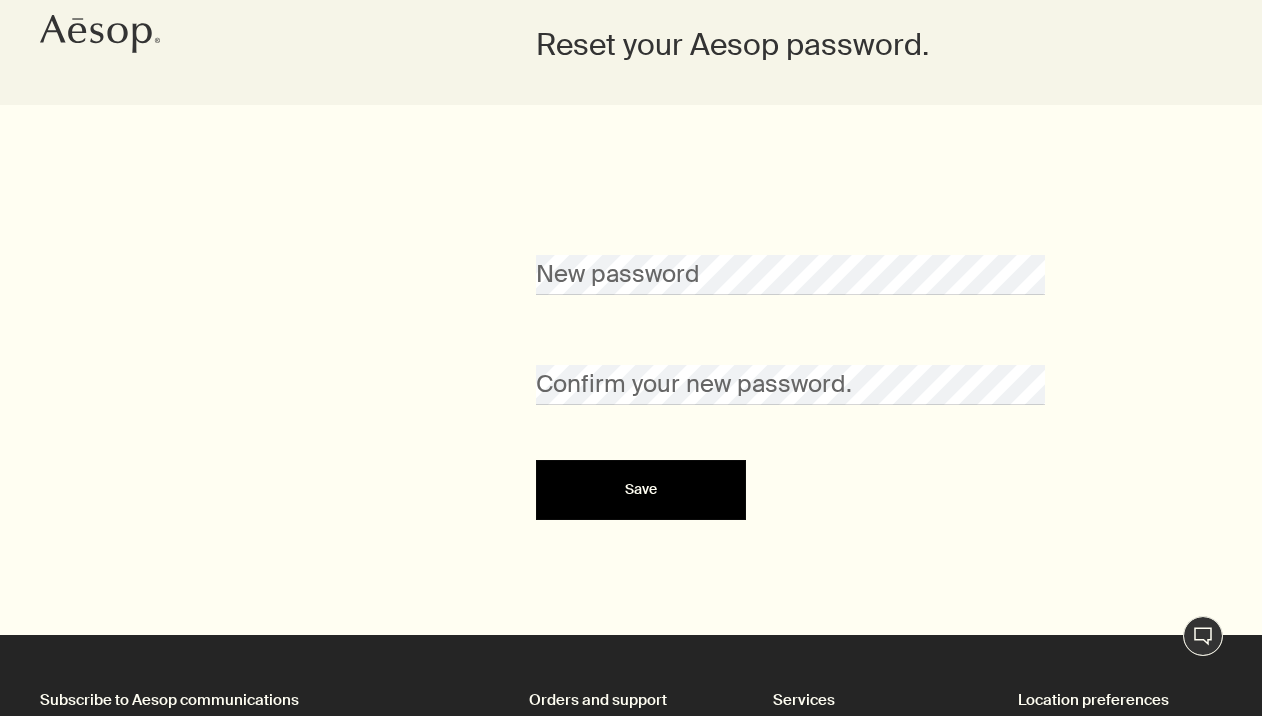 click on "Save" at bounding box center (641, 490) 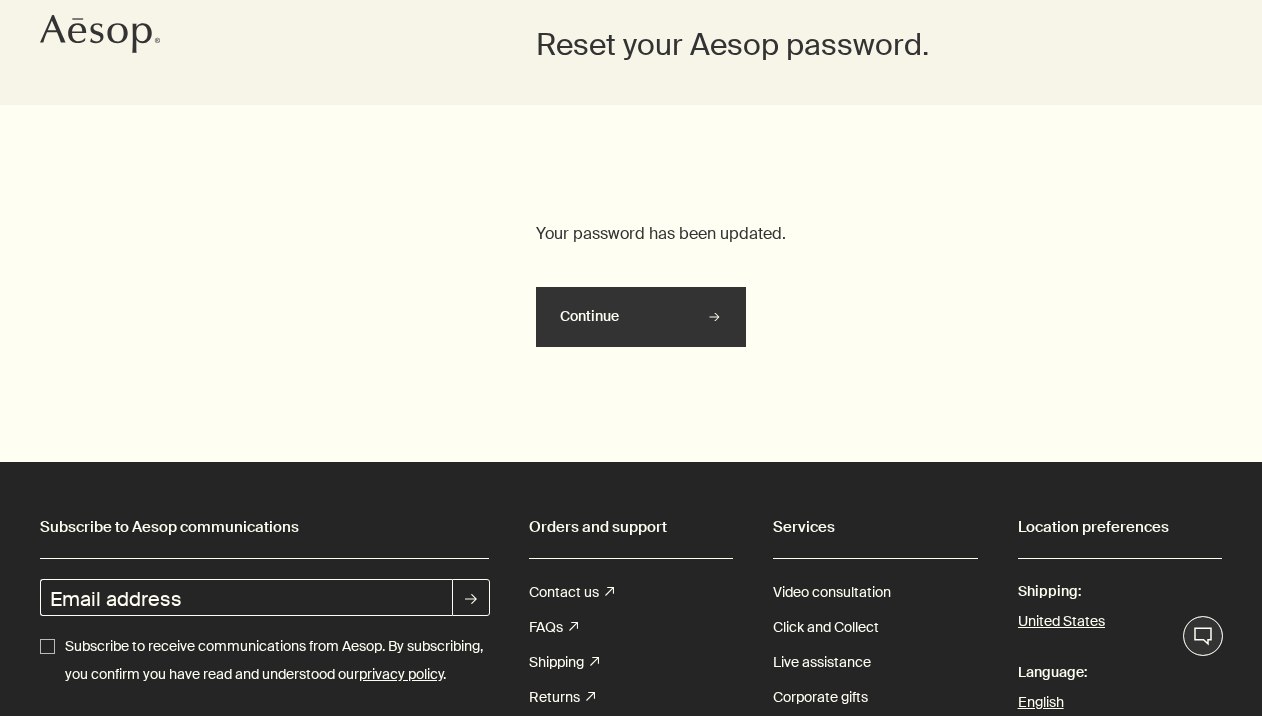 click on "Continue" at bounding box center [641, 317] 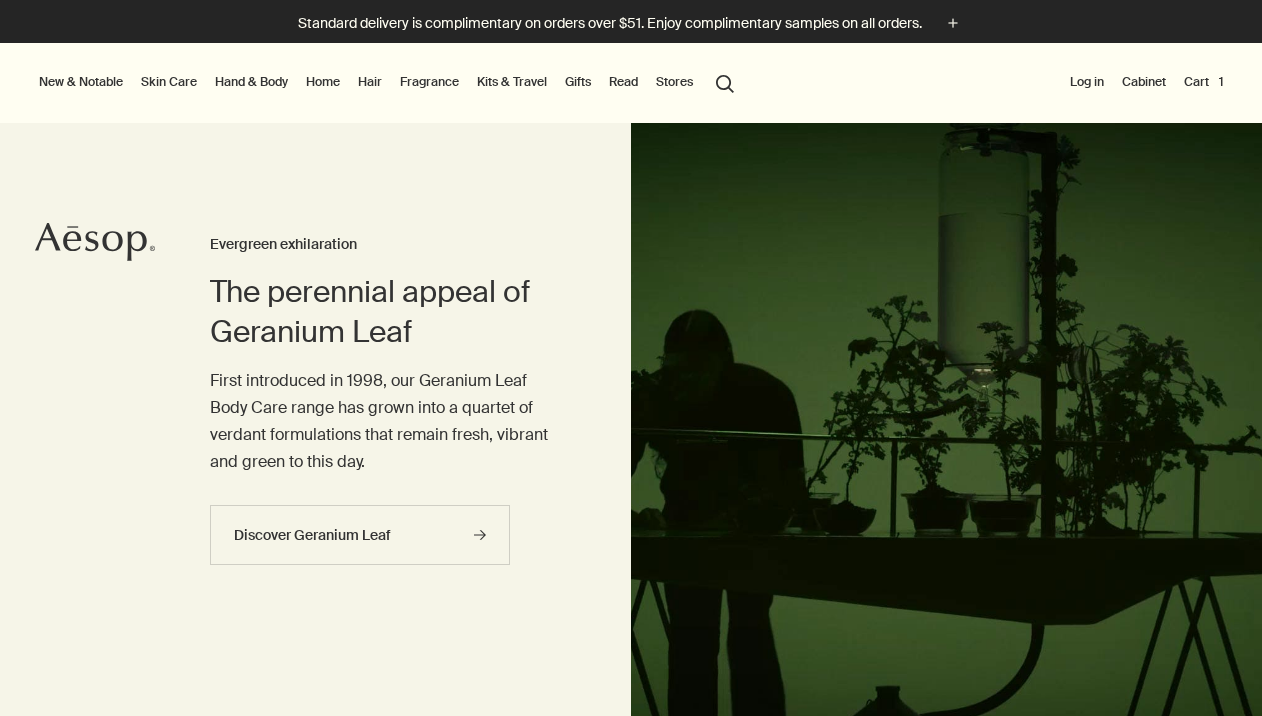 scroll, scrollTop: 0, scrollLeft: 0, axis: both 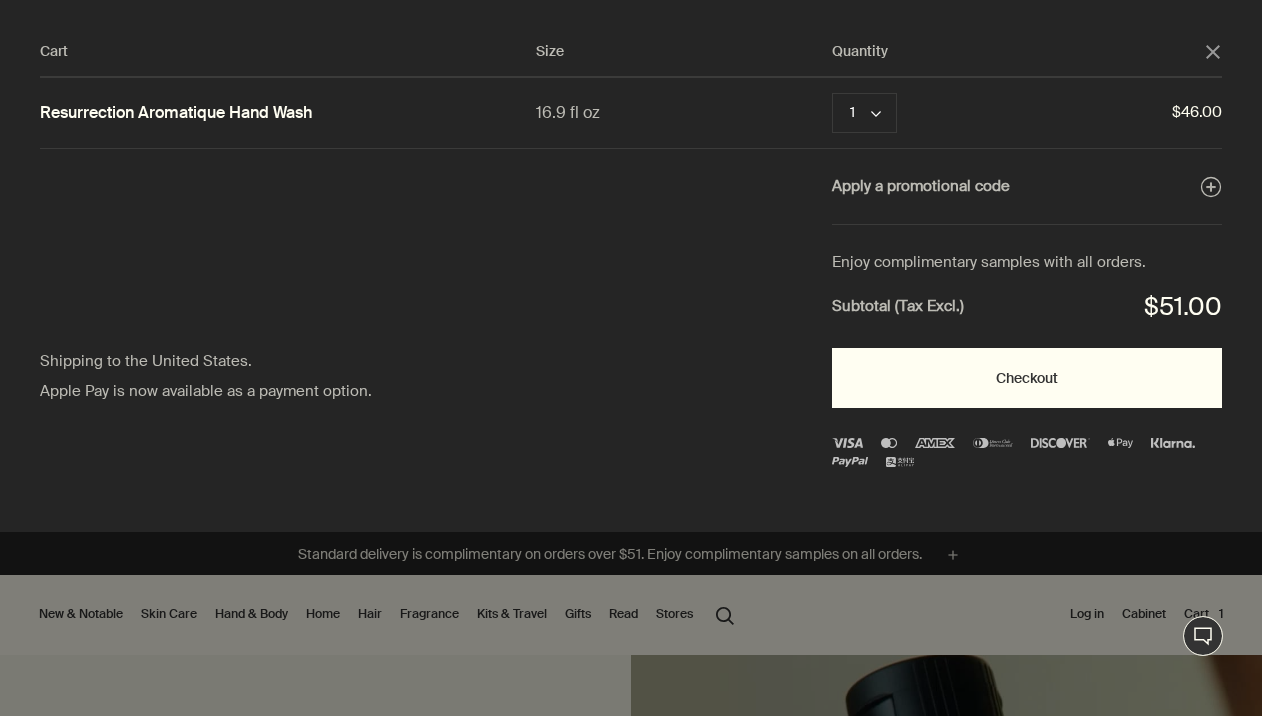 click on "Checkout" at bounding box center (1027, 378) 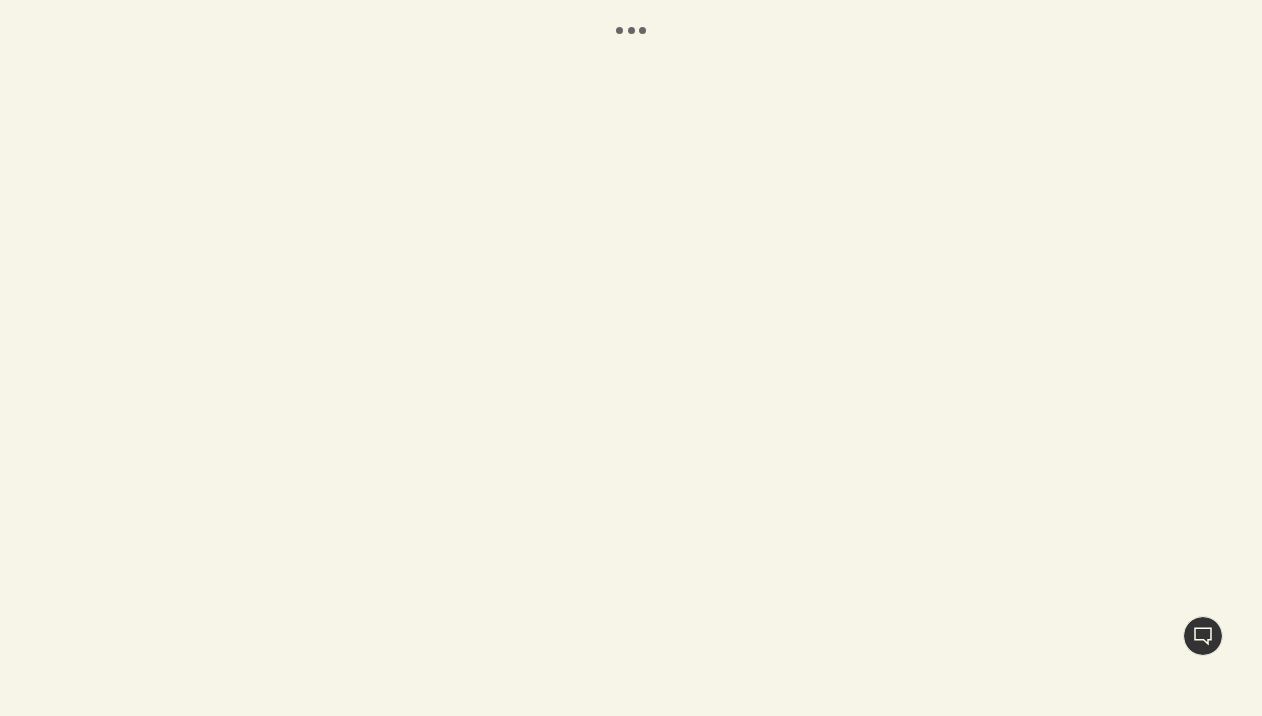 scroll, scrollTop: 0, scrollLeft: 0, axis: both 